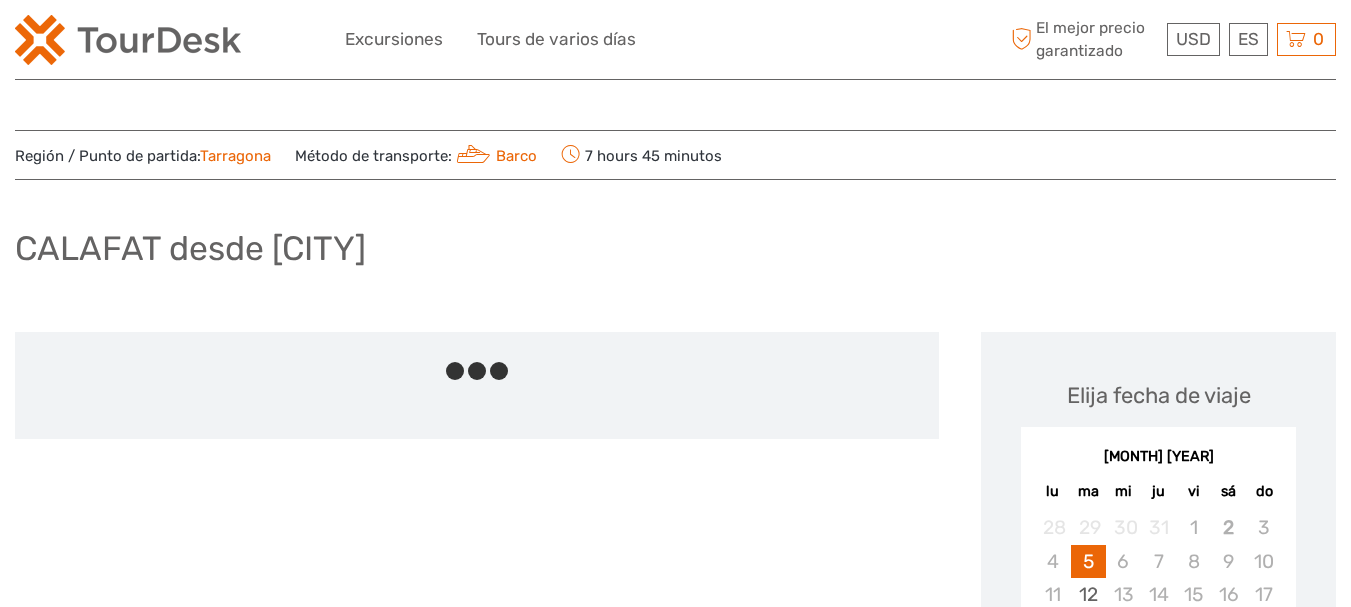 scroll, scrollTop: 0, scrollLeft: 0, axis: both 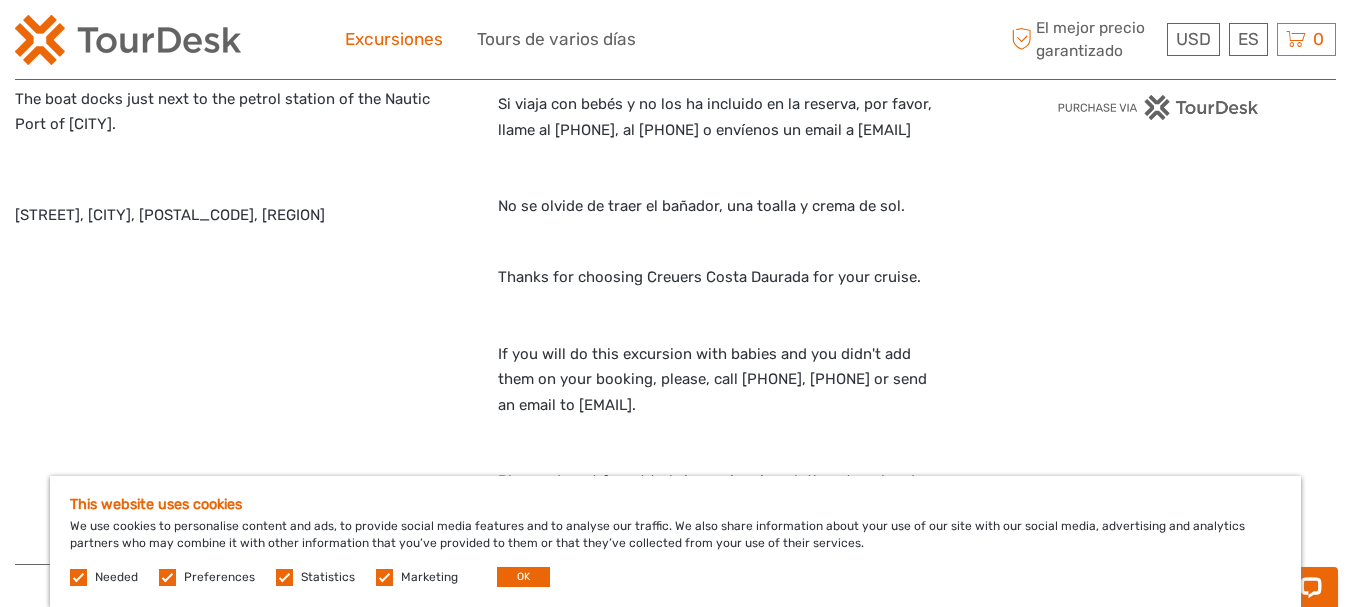 click on "Excursiones" at bounding box center (394, 39) 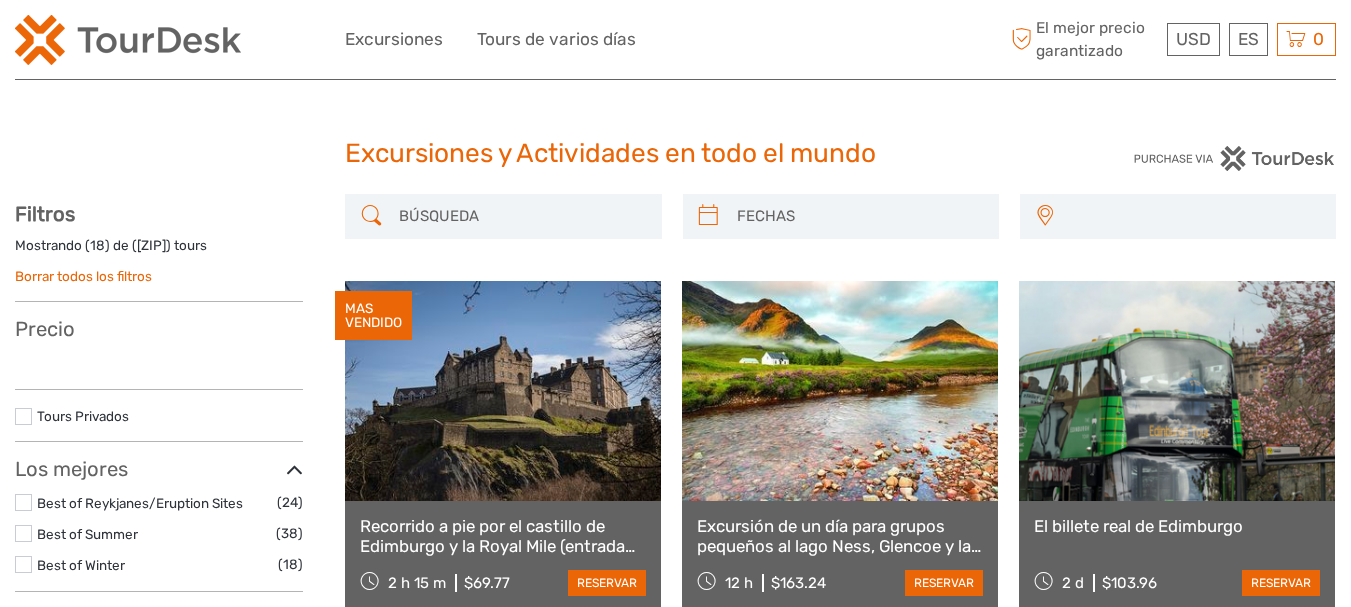 scroll, scrollTop: 0, scrollLeft: 0, axis: both 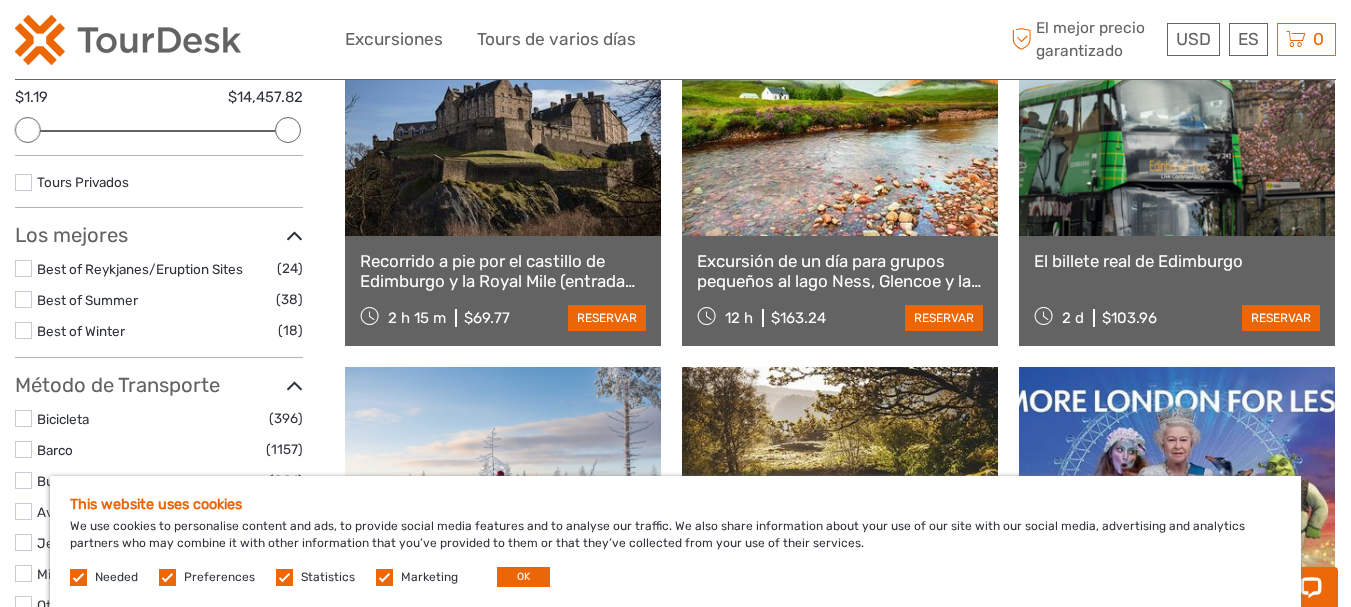 click at bounding box center (384, 577) 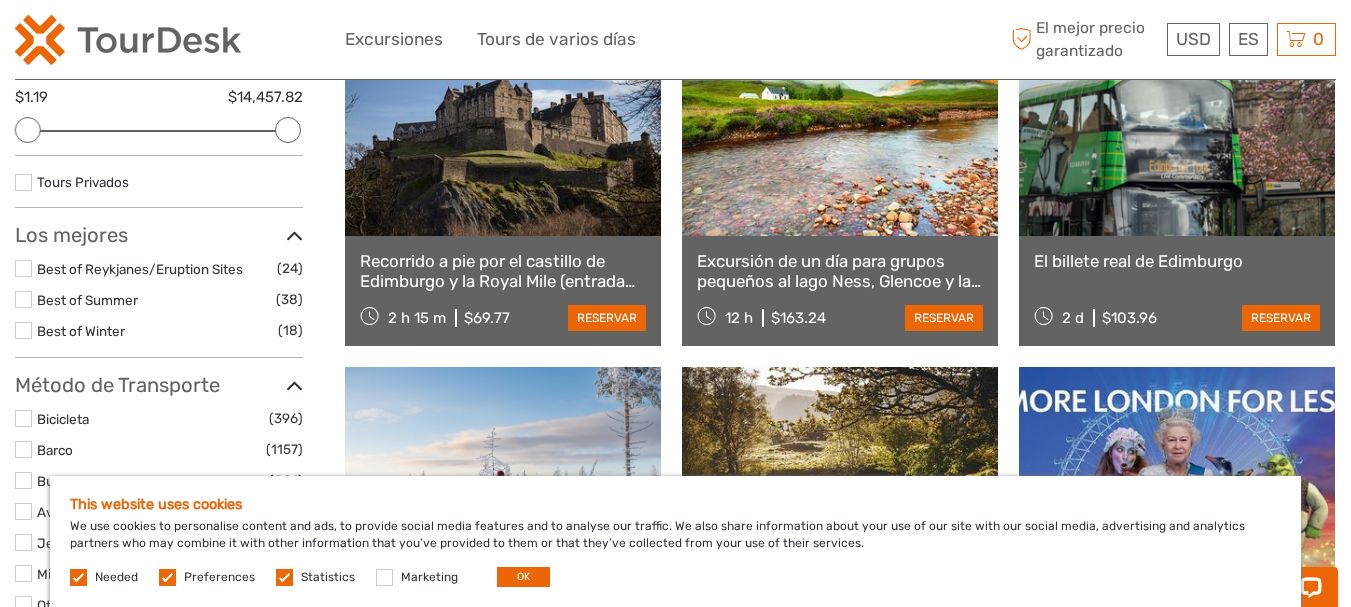 click at bounding box center [284, 577] 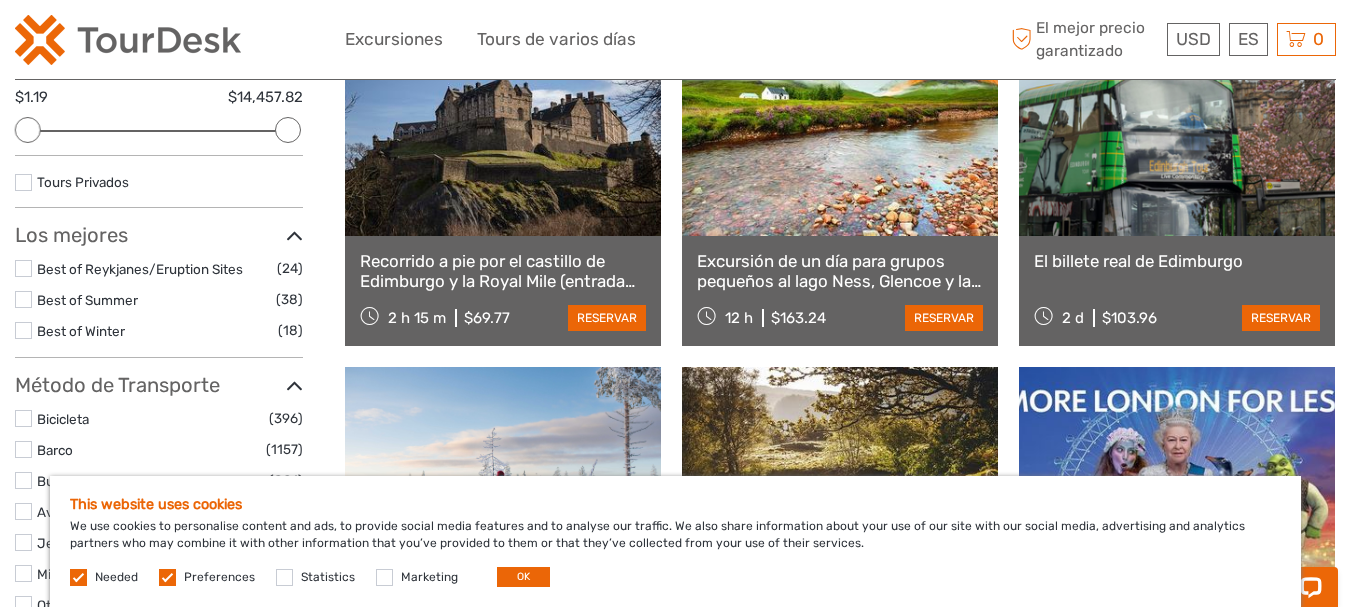 click at bounding box center (167, 577) 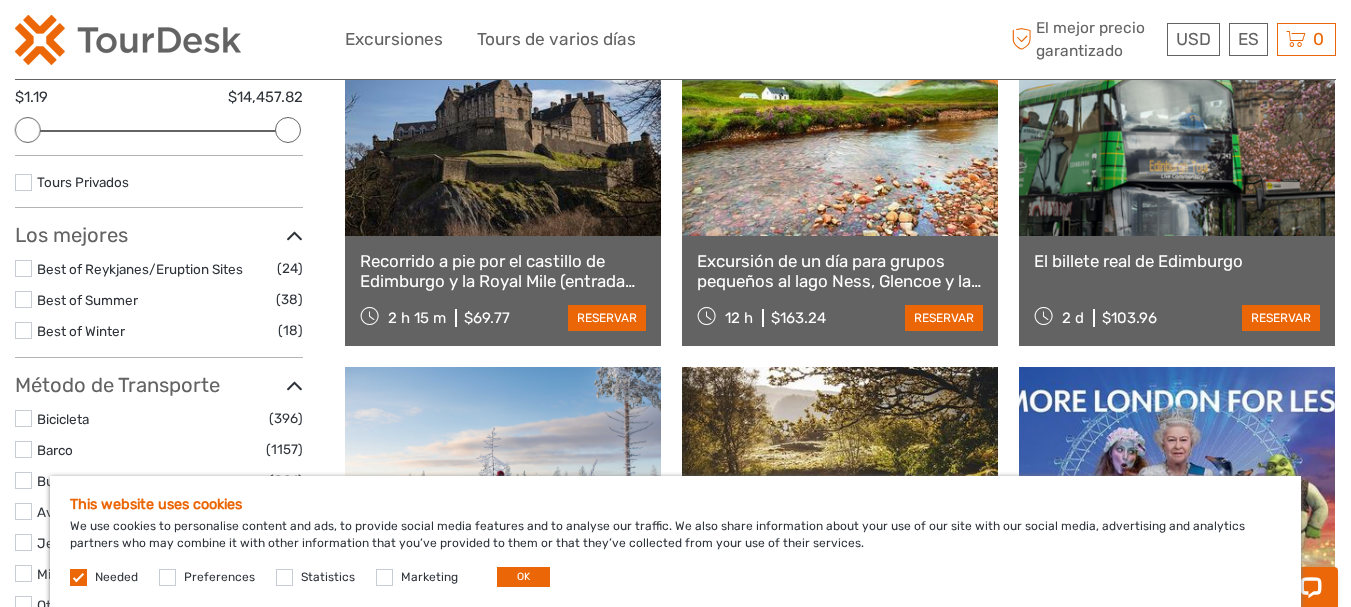 click at bounding box center (78, 577) 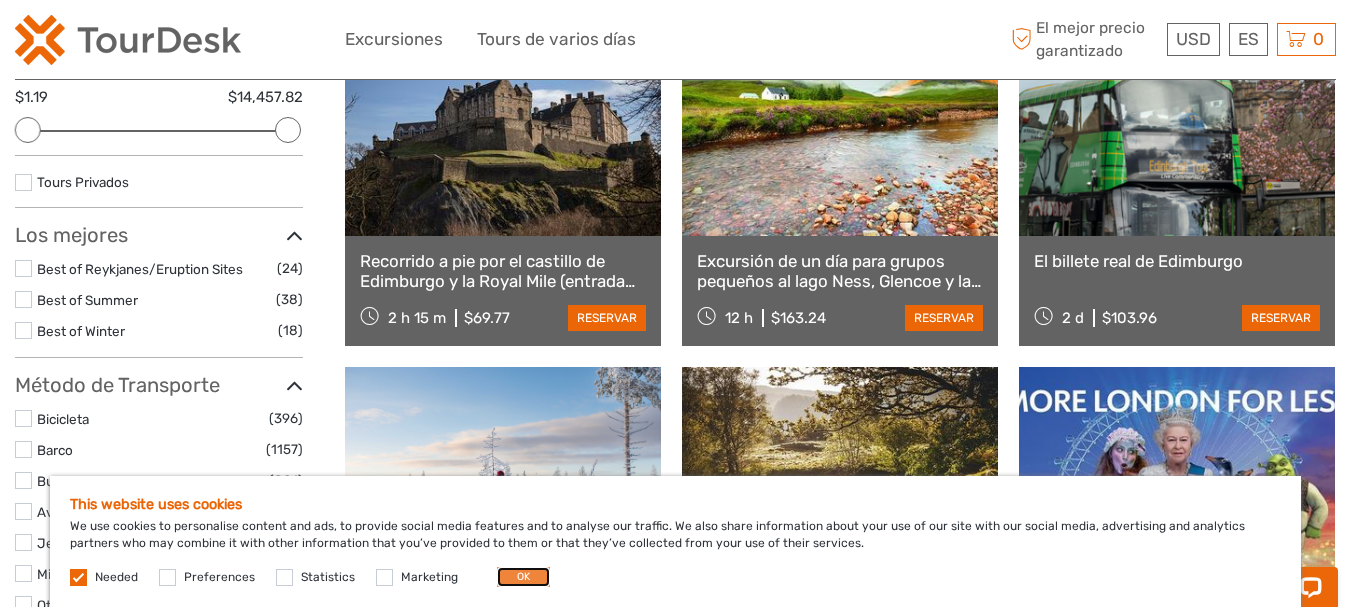 click on "OK" at bounding box center (523, 577) 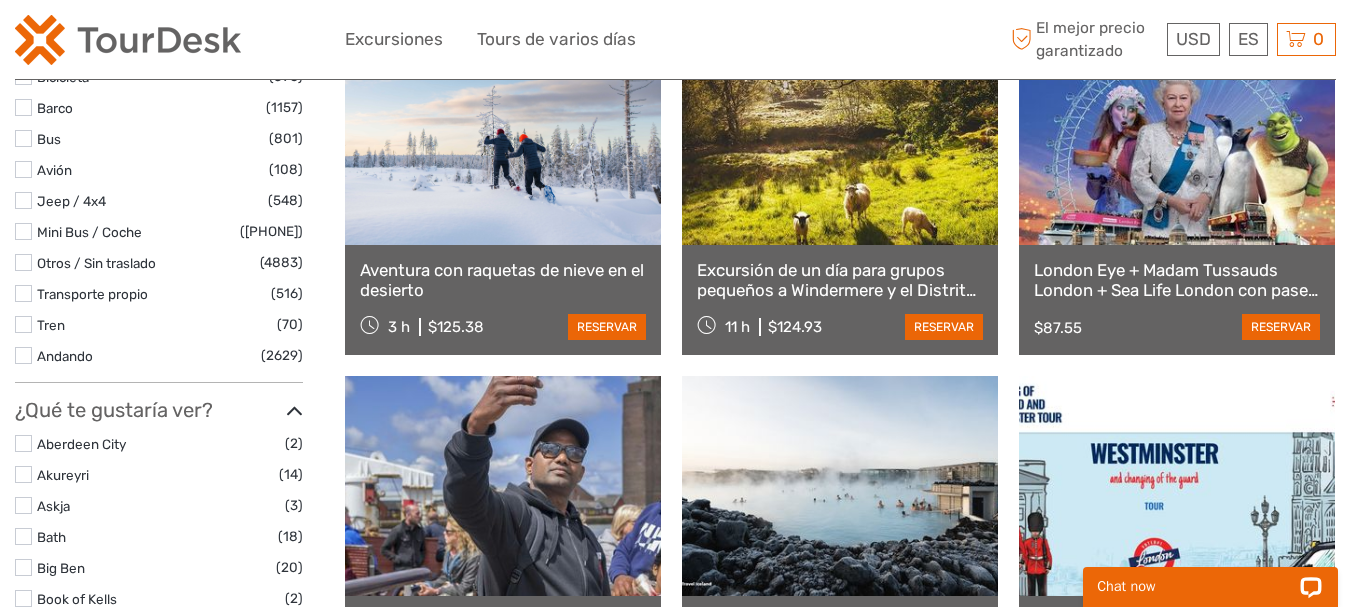scroll, scrollTop: 0, scrollLeft: 0, axis: both 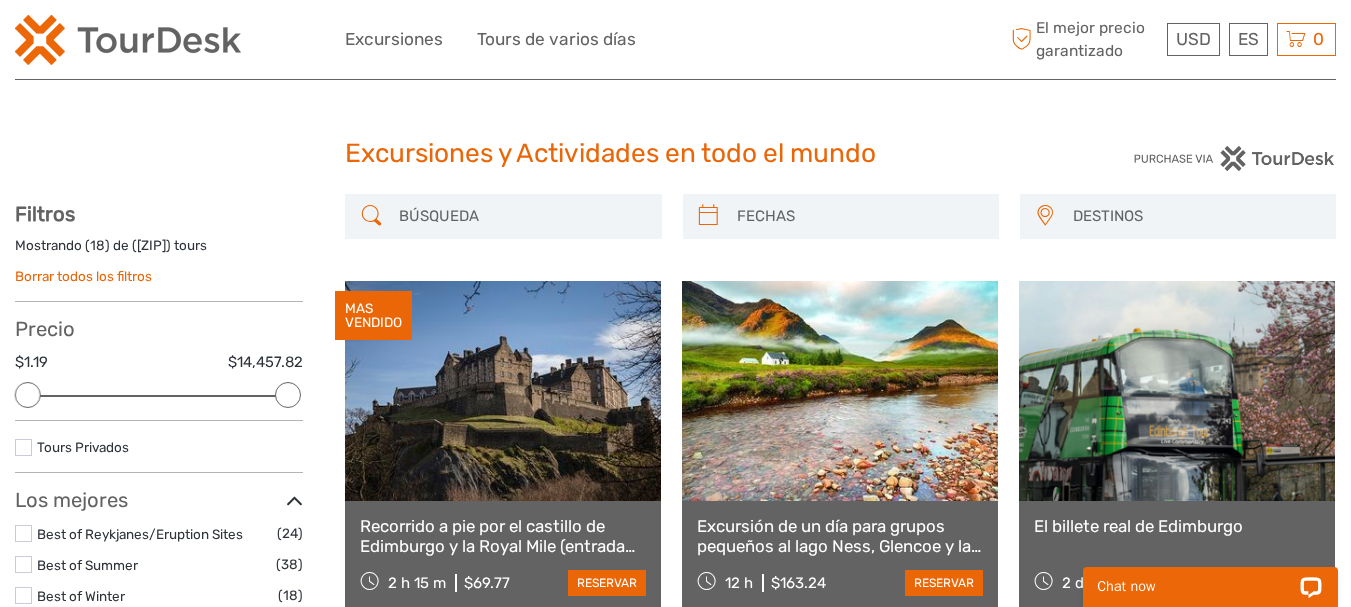 click on "DESTINOS" at bounding box center [1195, 216] 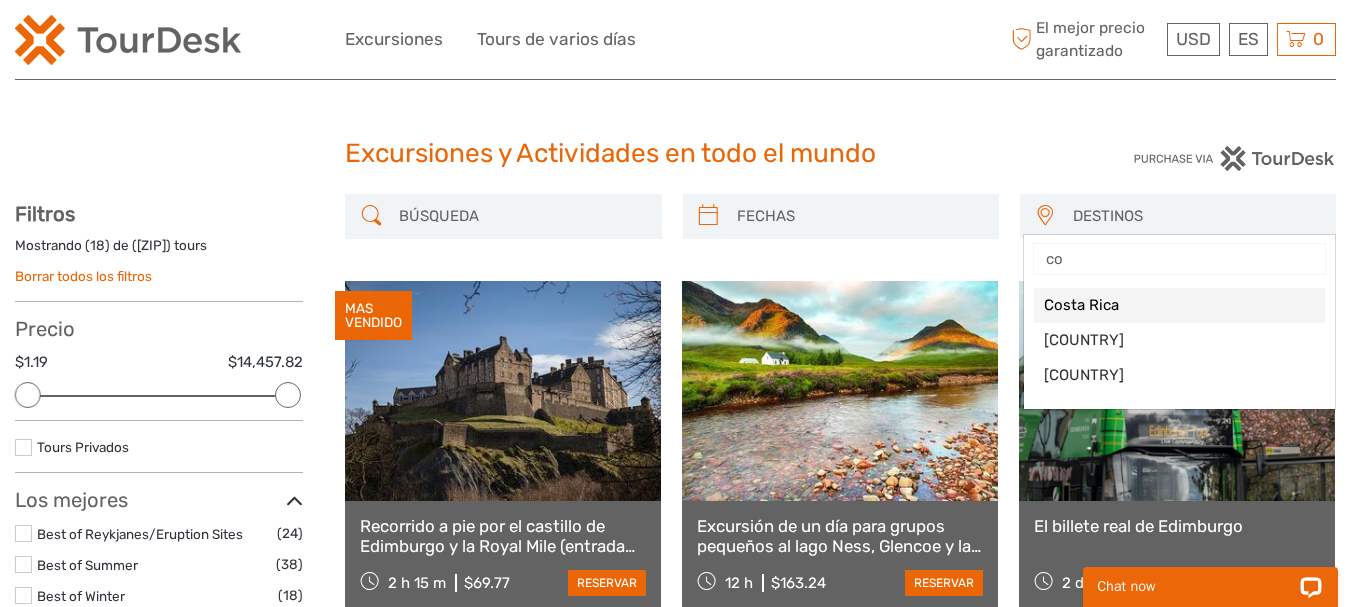 type on "c" 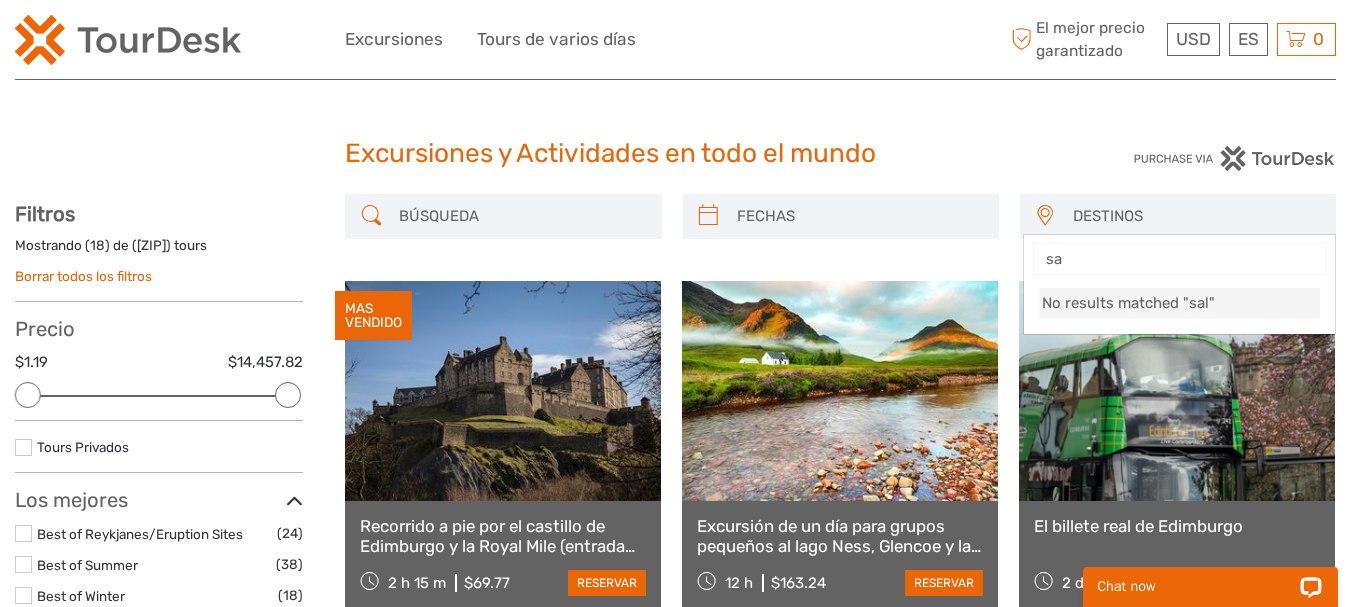 type on "s" 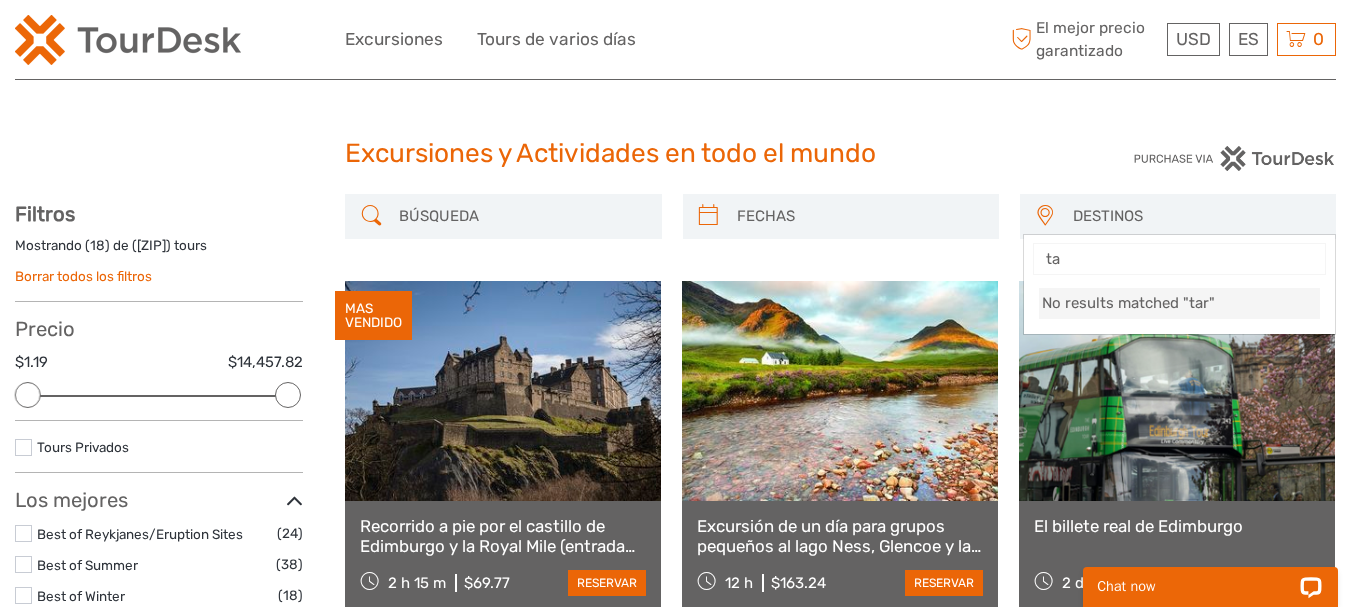 type on "t" 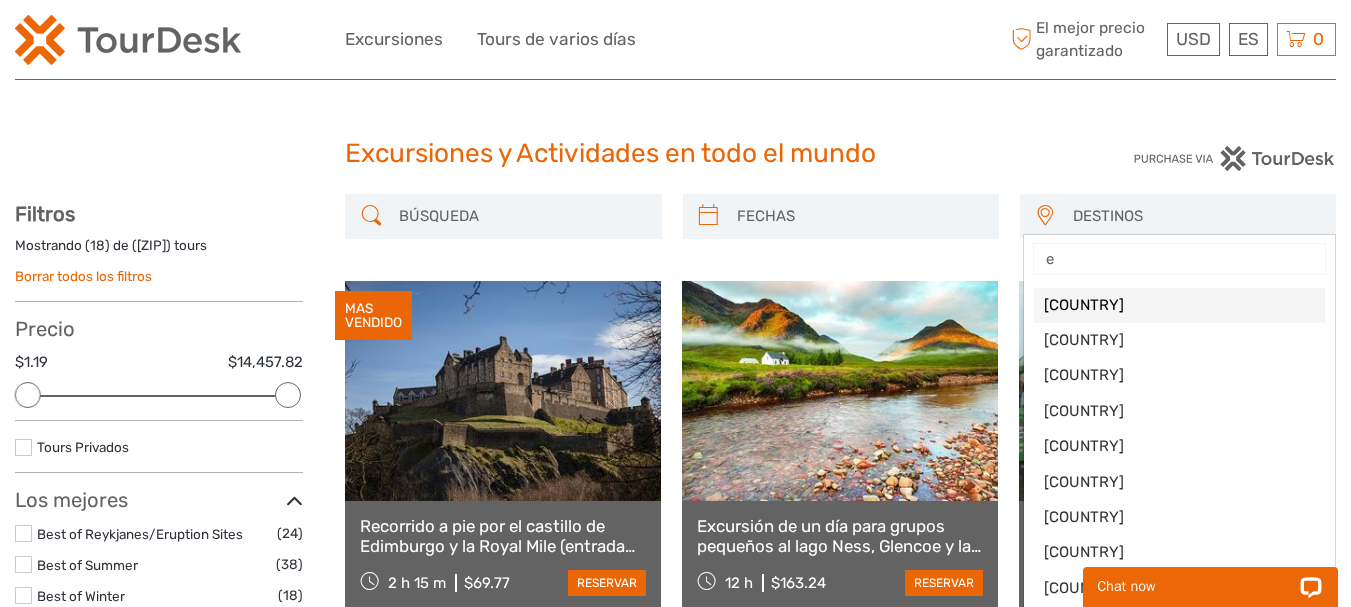 type on "es" 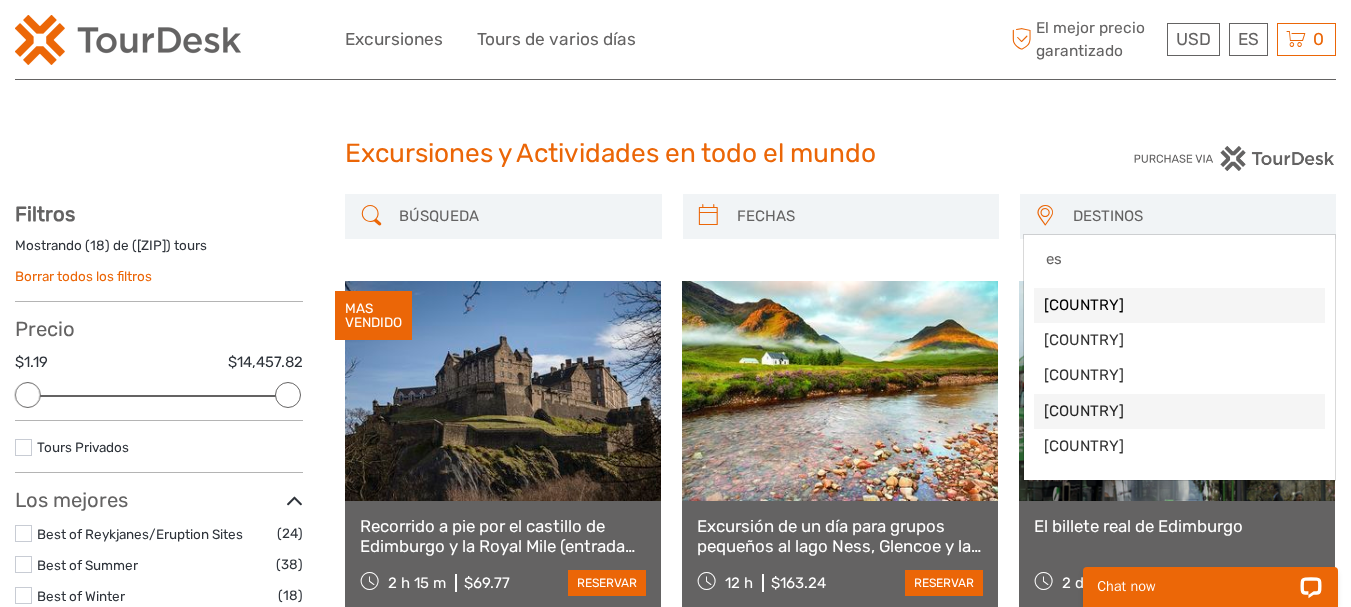 click on "[COUNTRY]" at bounding box center (1179, 411) 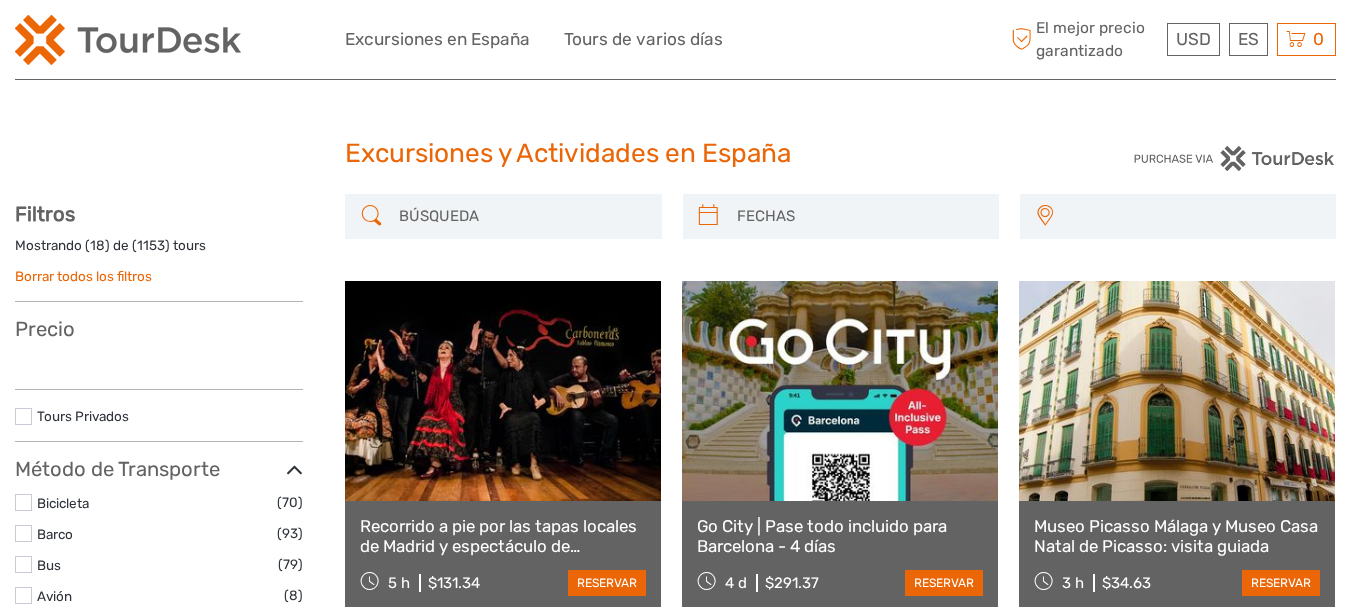 select 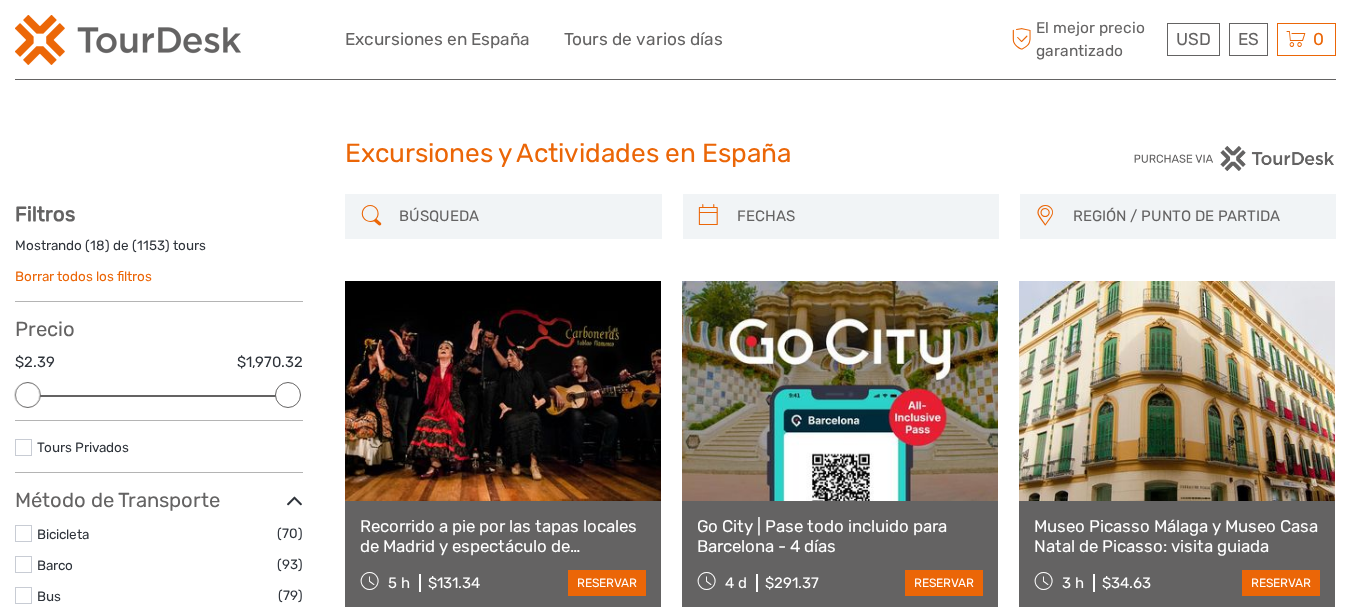 scroll, scrollTop: 0, scrollLeft: 0, axis: both 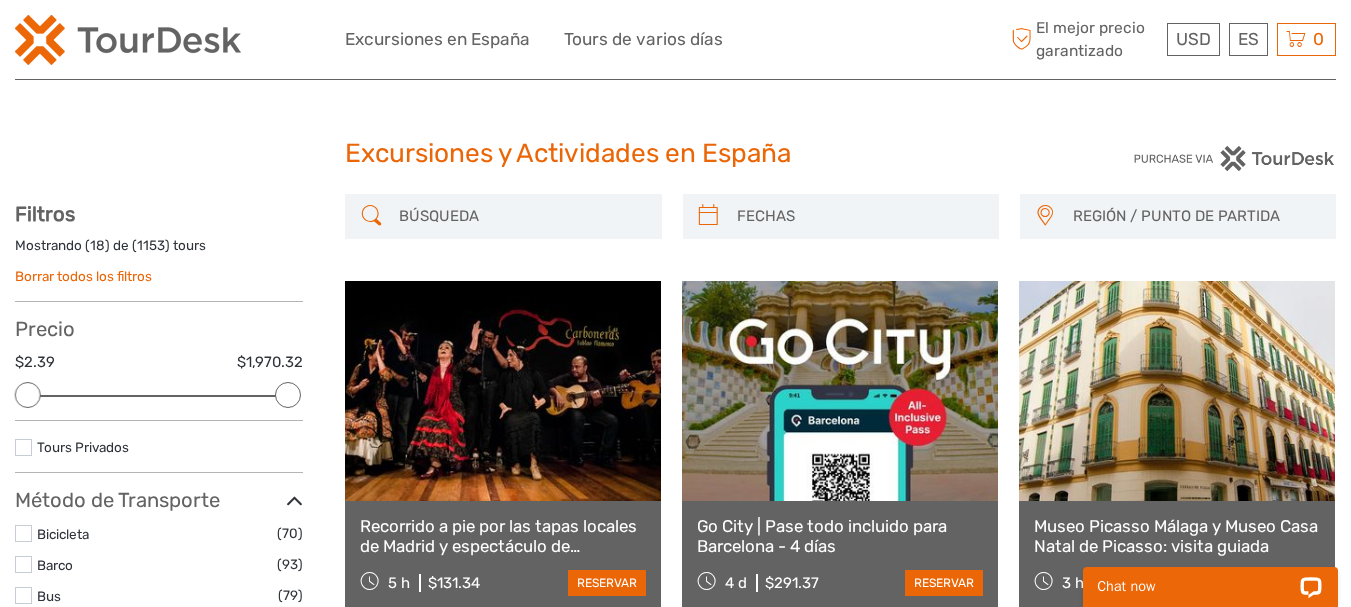 type on "02/08/2025" 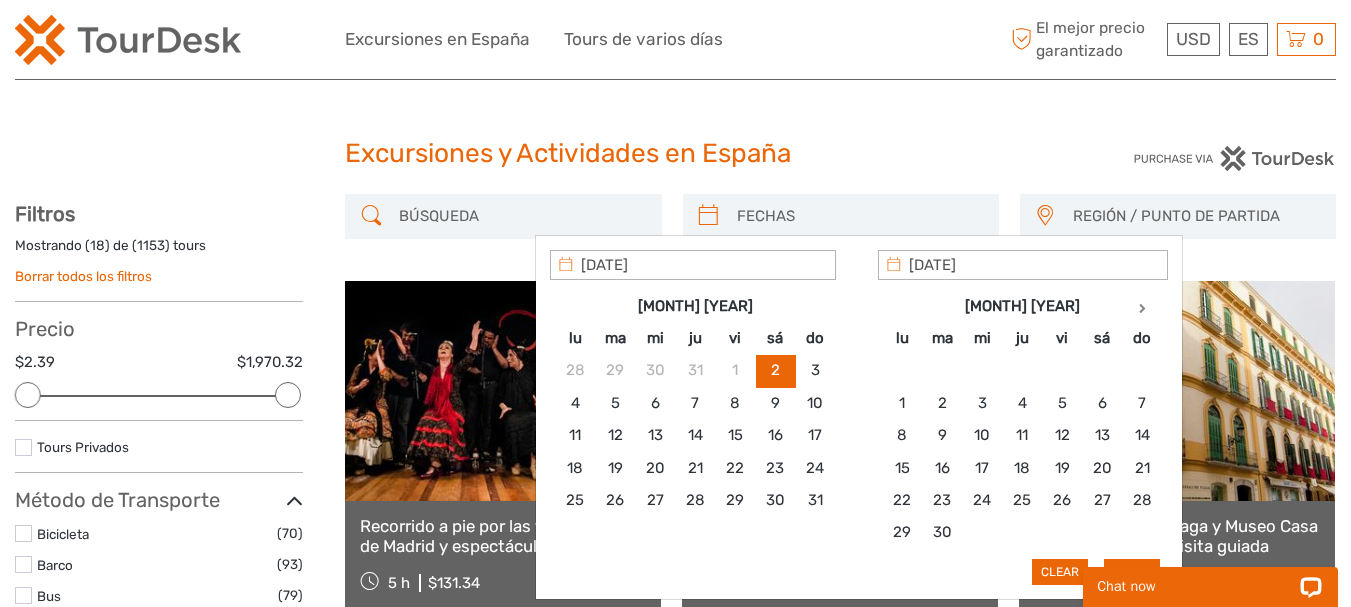 click at bounding box center (859, 216) 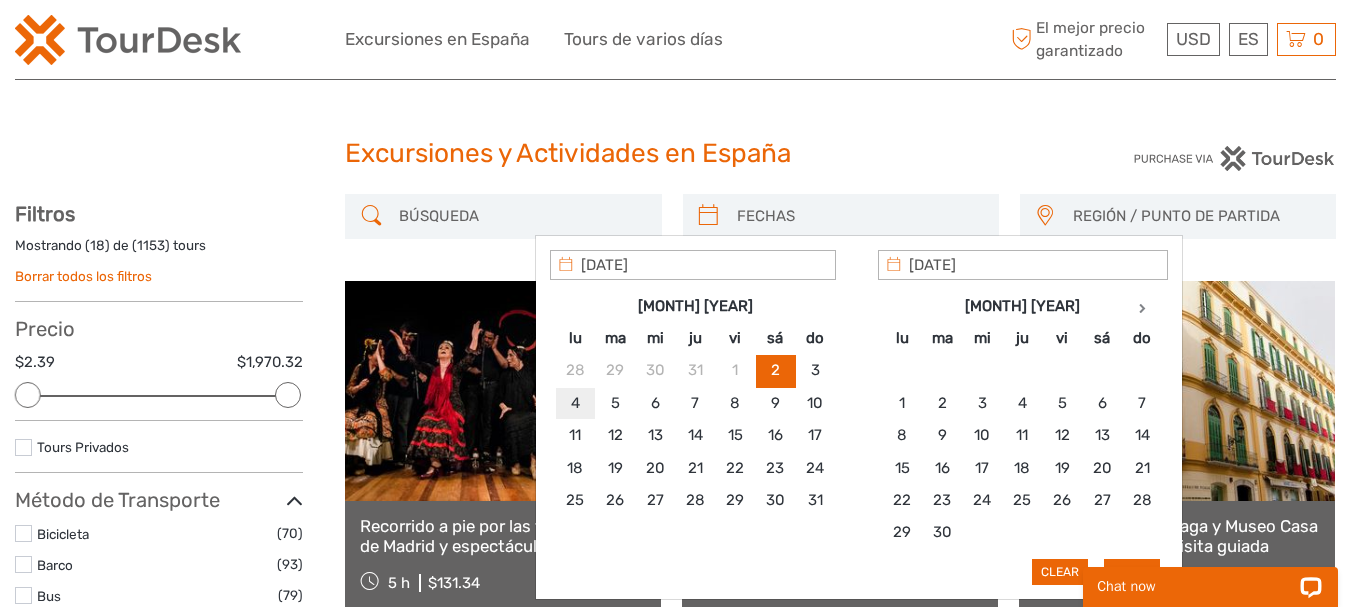 type on "04/08/2025" 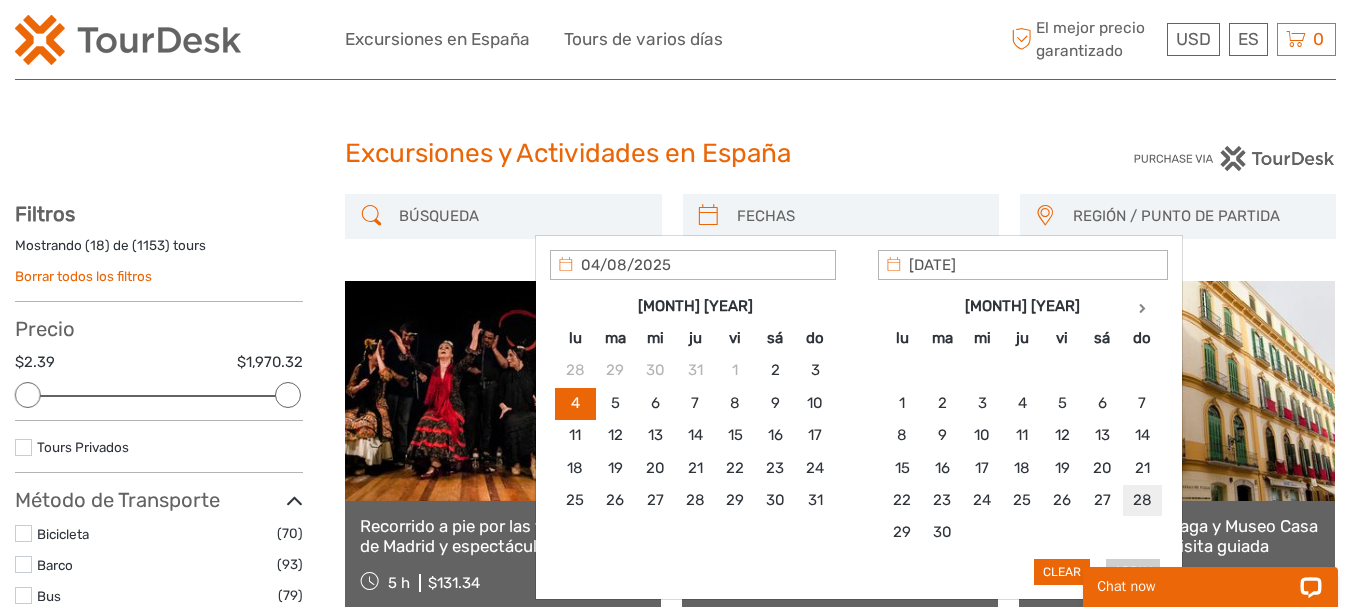 type on "28/09/2025" 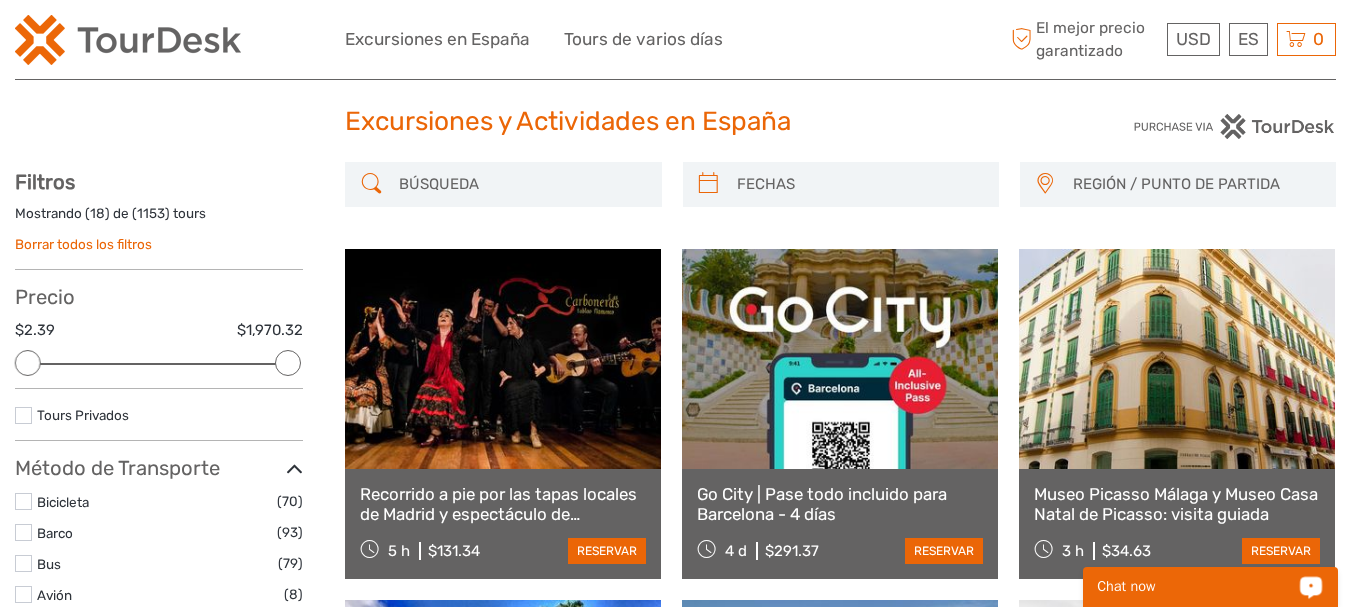 scroll, scrollTop: 69, scrollLeft: 0, axis: vertical 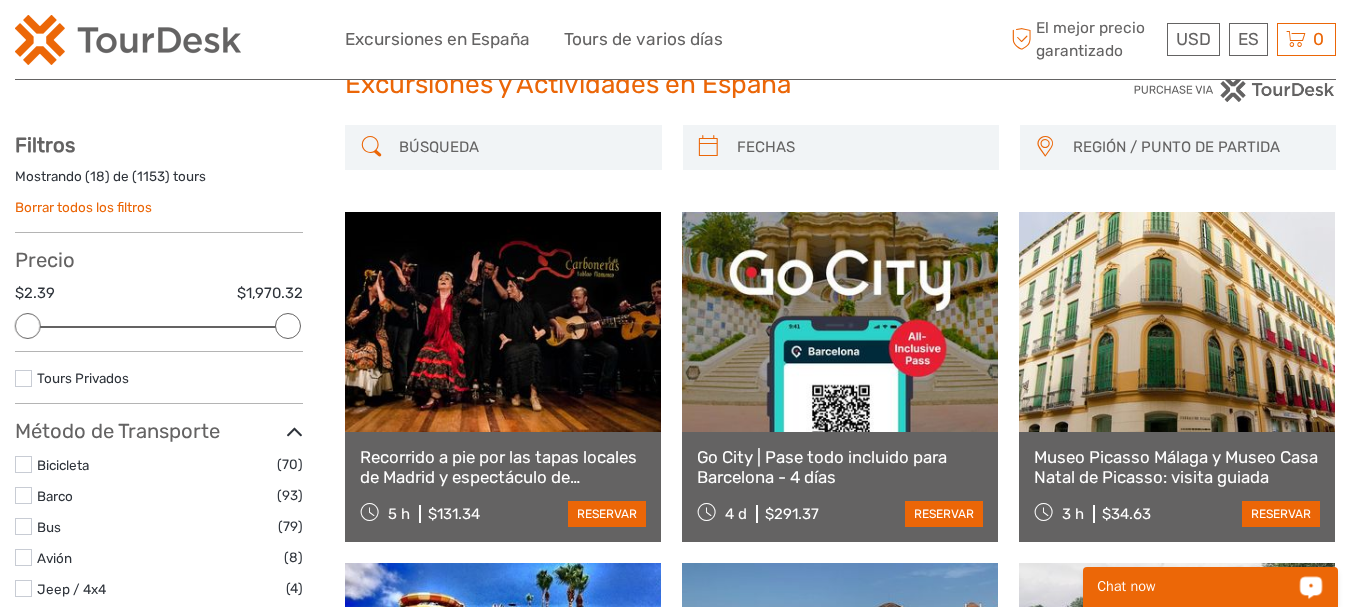 click at bounding box center [521, 147] 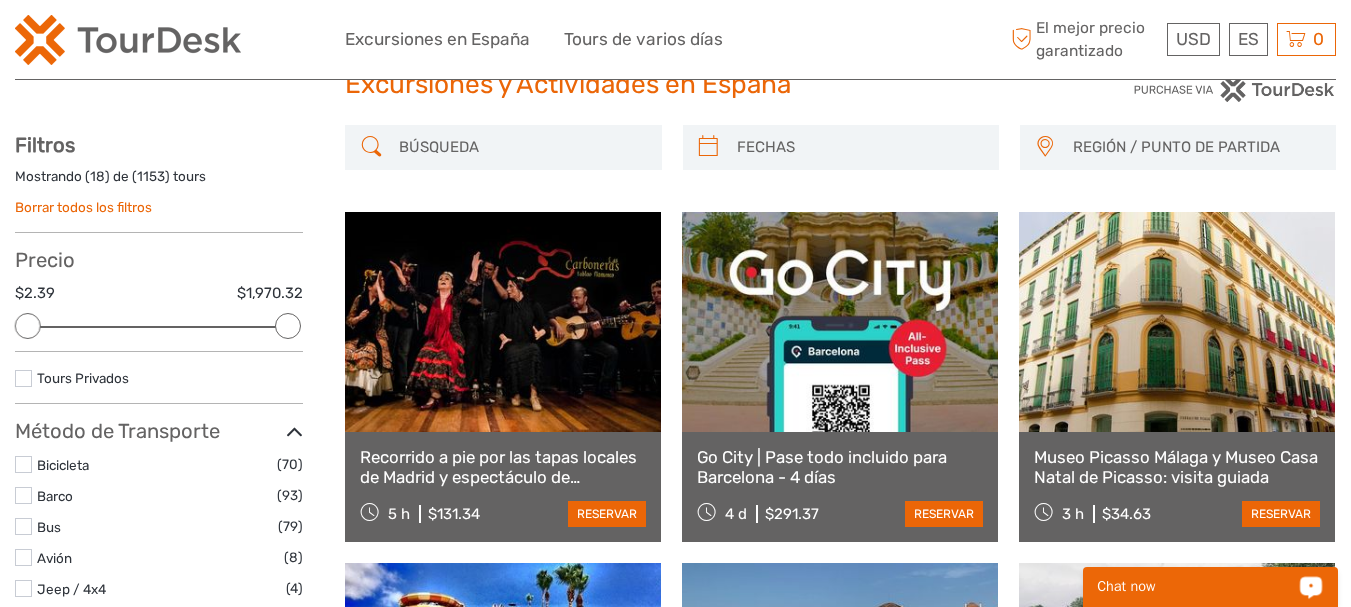 type on "02/08/2025" 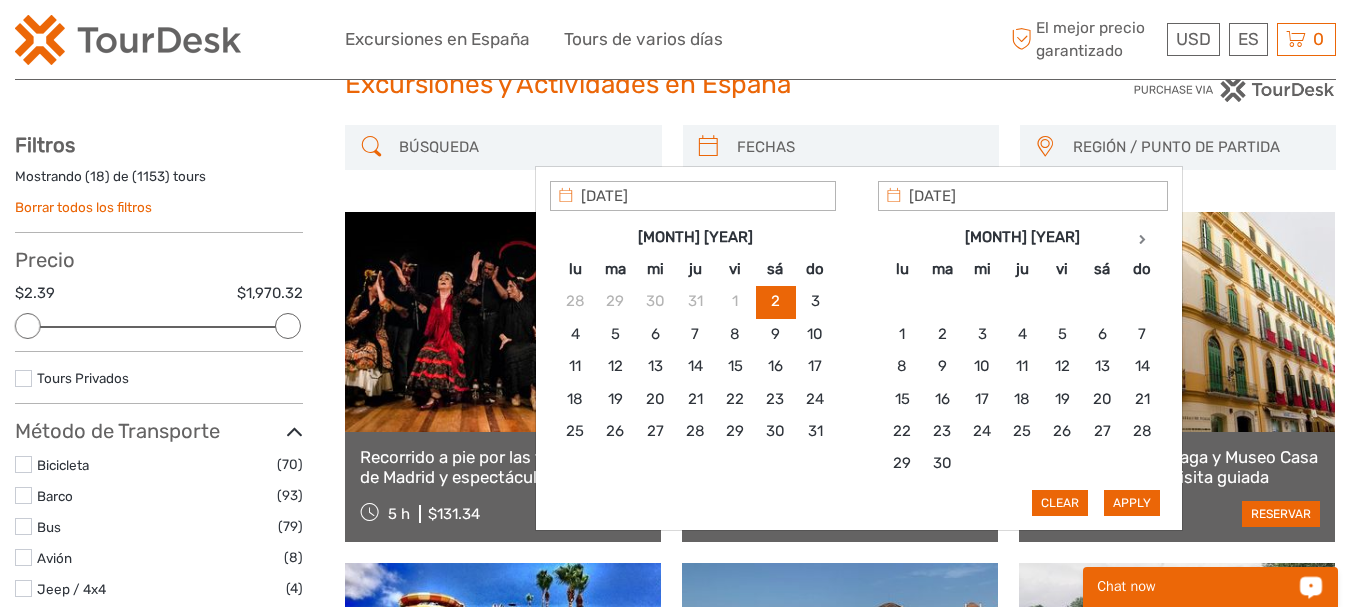 click at bounding box center [859, 147] 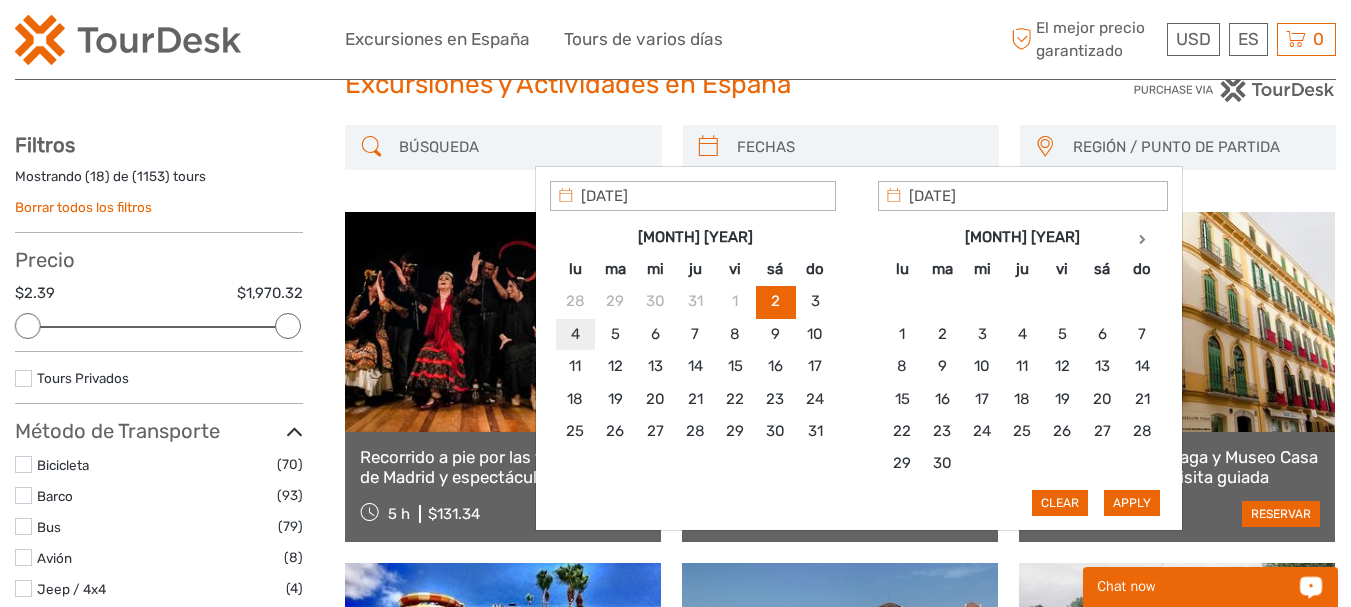type on "04/08/2025" 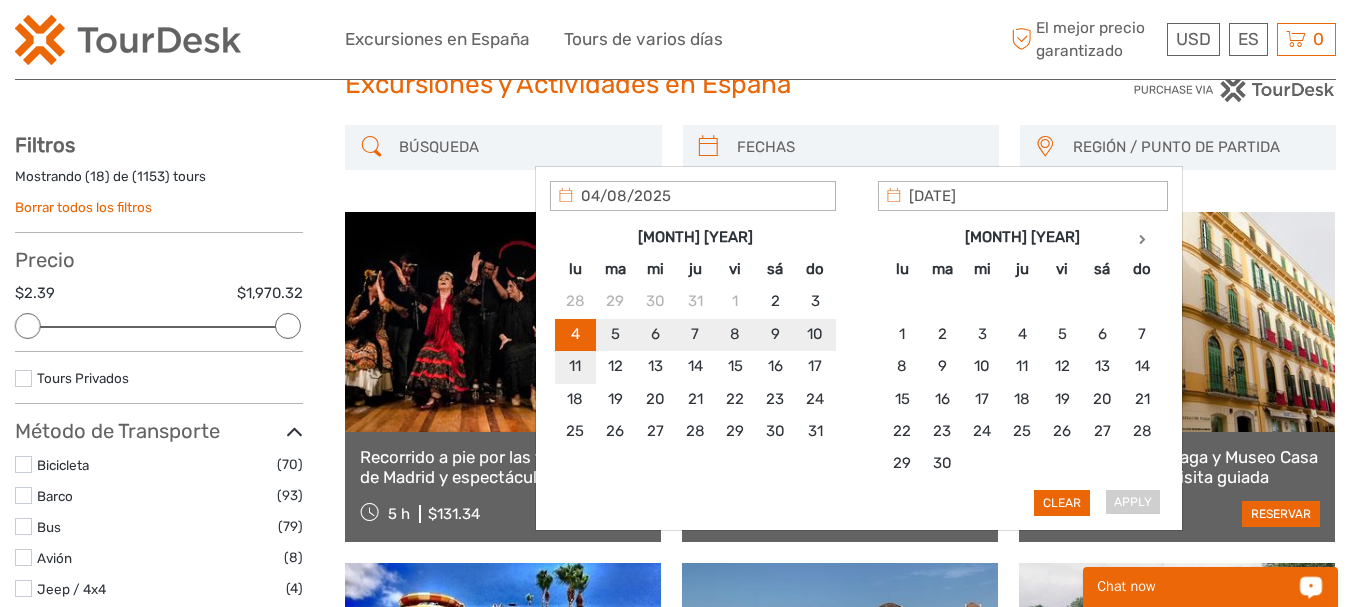 type on "04/08/2025" 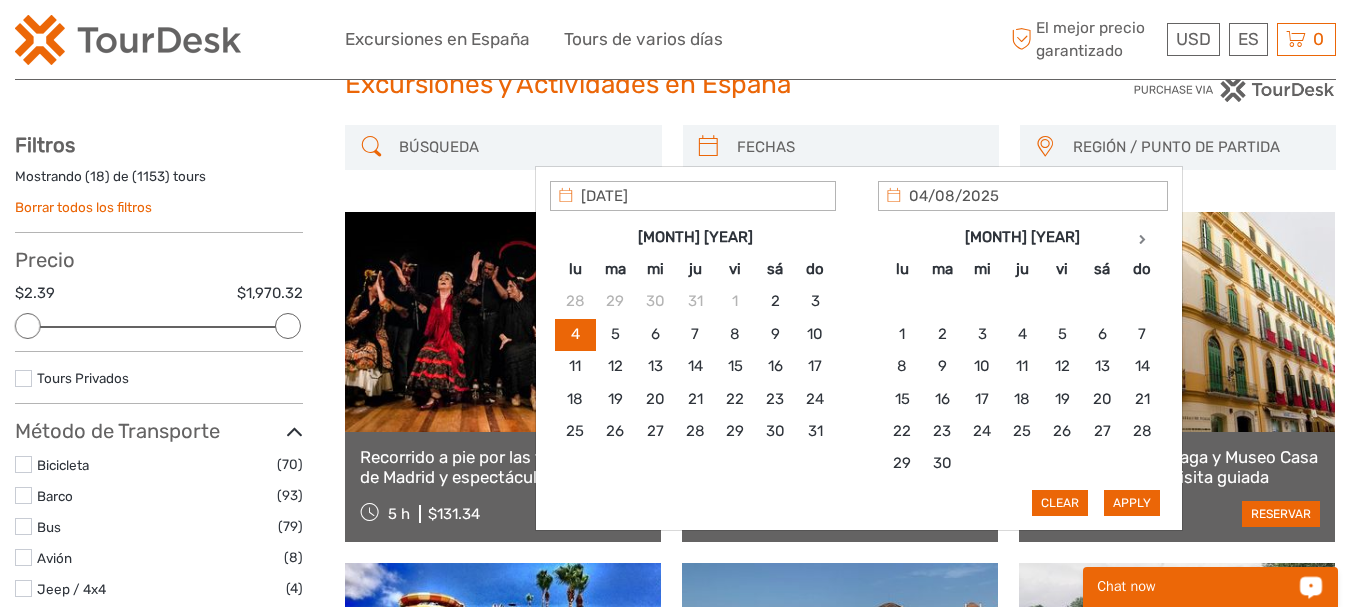 type on "04/08/2025" 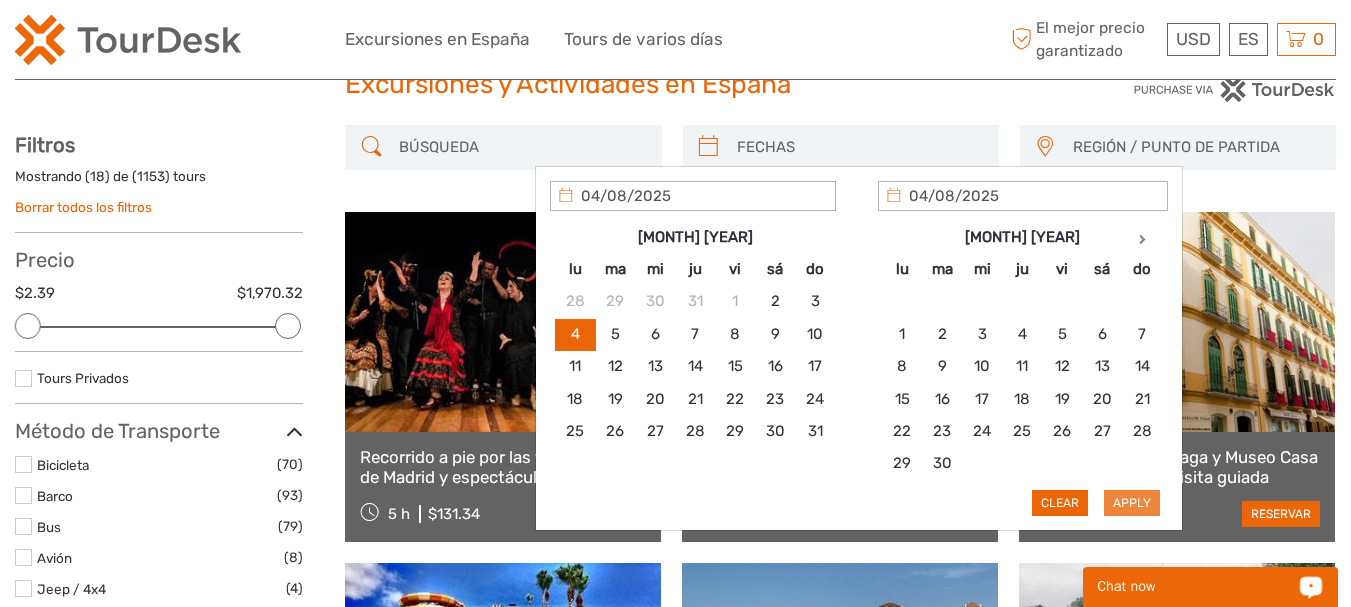 click on "Apply" at bounding box center (1132, 503) 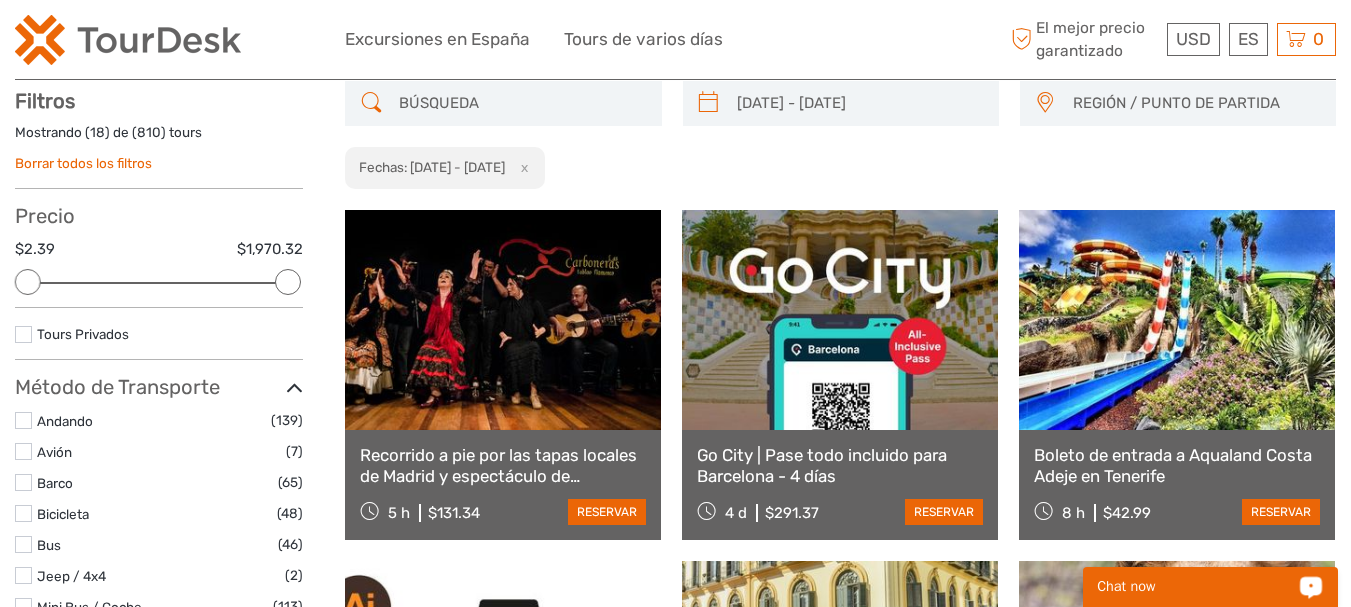 scroll, scrollTop: 114, scrollLeft: 0, axis: vertical 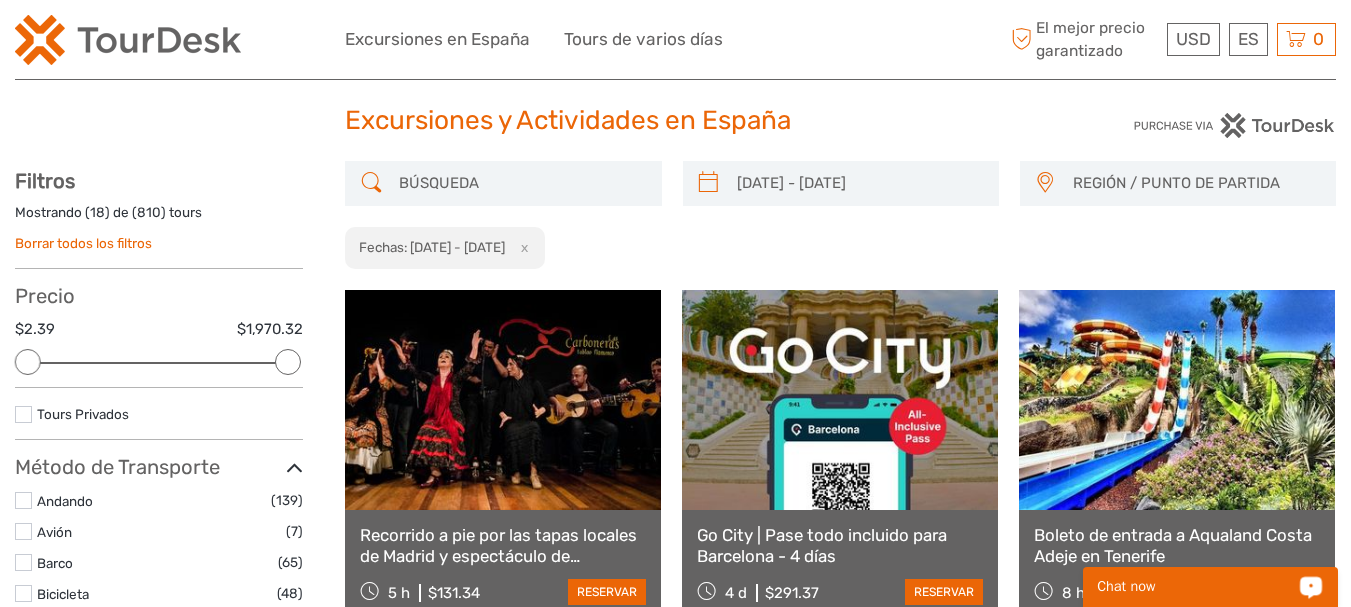 click on "REGIÓN / PUNTO DE PARTIDA" at bounding box center (1195, 183) 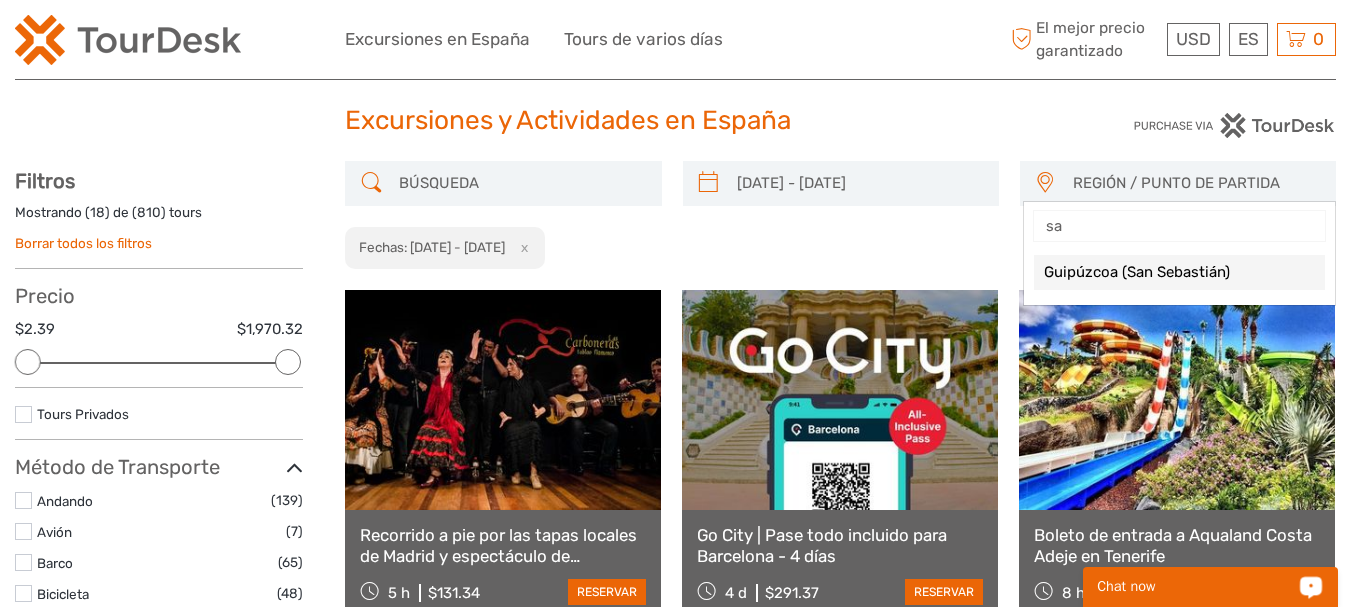 type on "s" 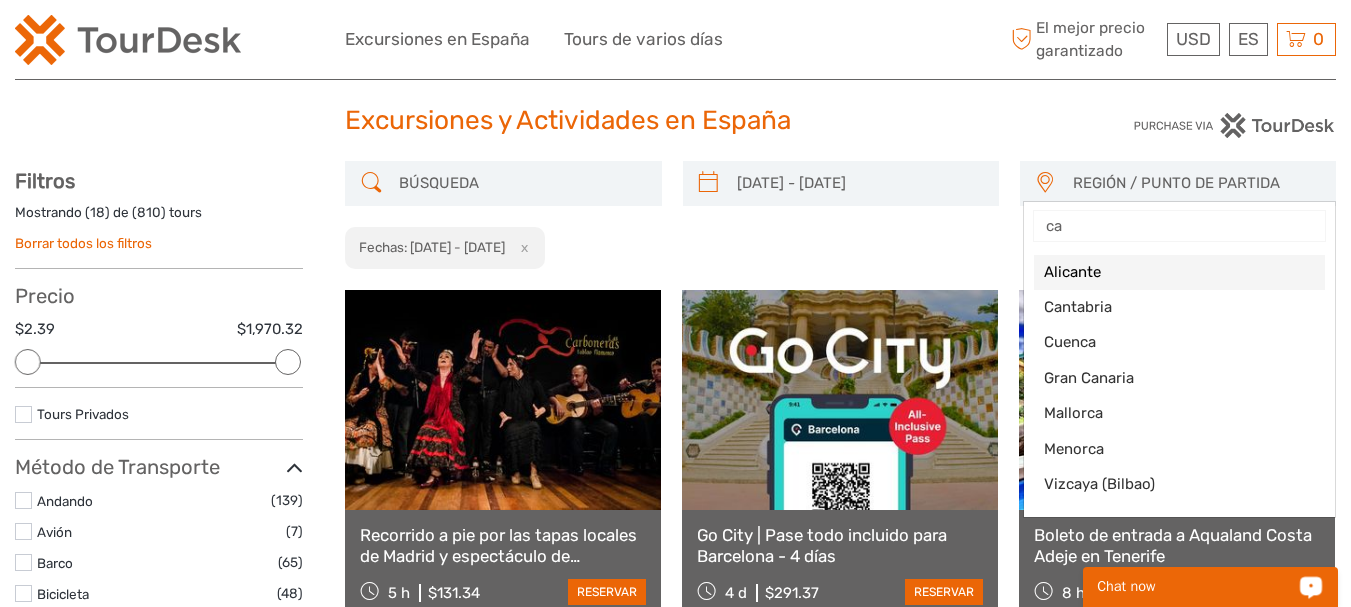 type on "c" 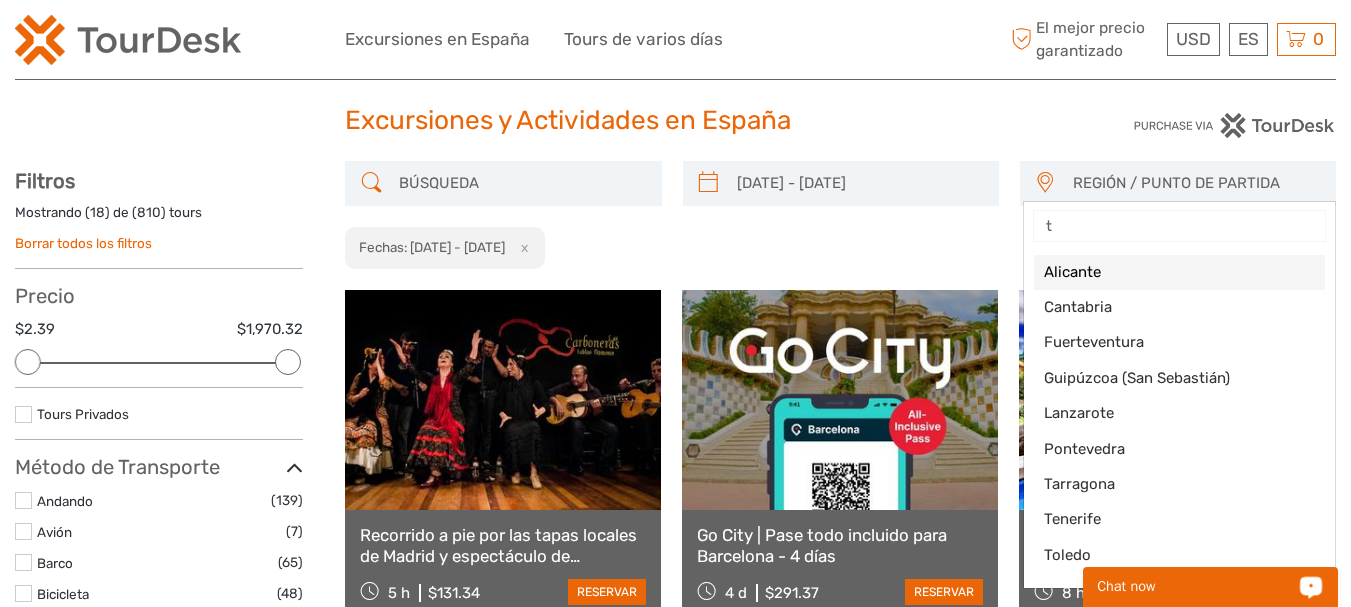 type on "ta" 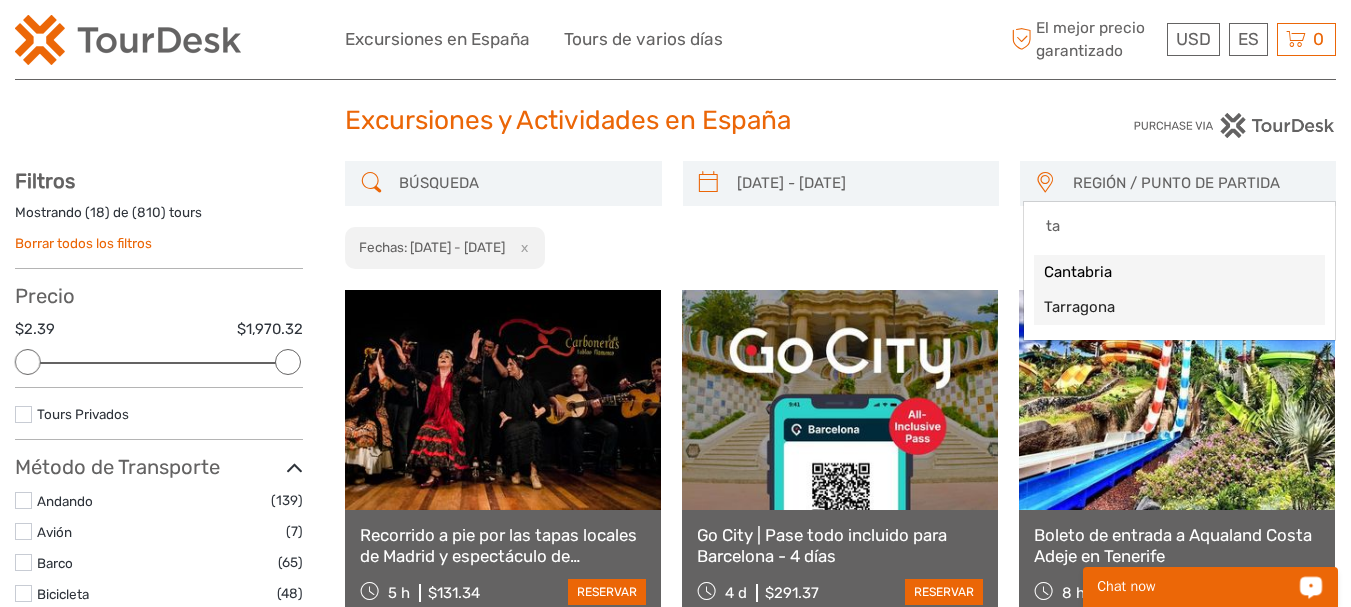 click on "Tarragona" at bounding box center [1162, 307] 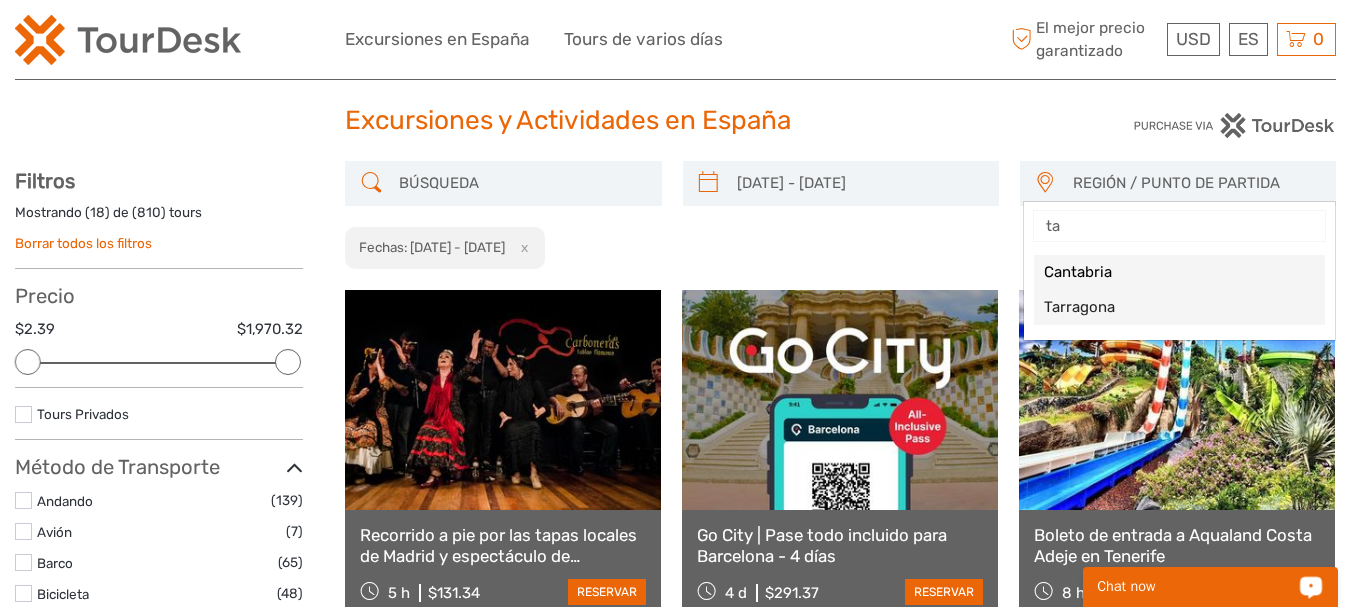 select on "Tarragona" 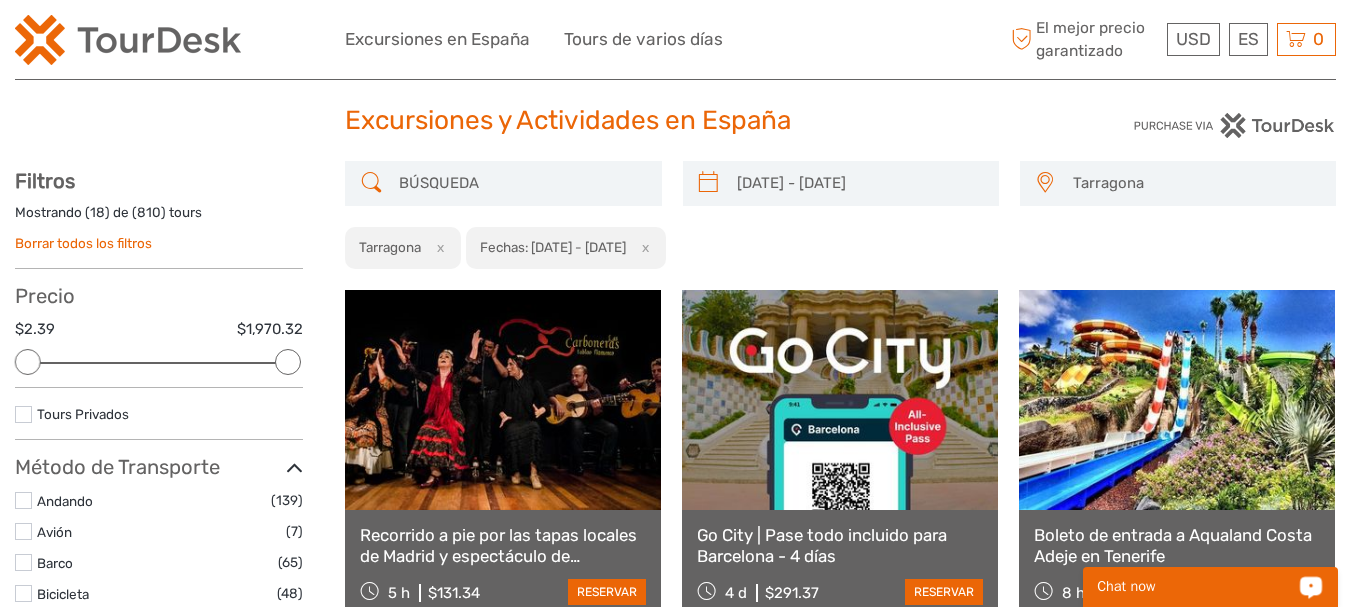 scroll, scrollTop: 104, scrollLeft: 0, axis: vertical 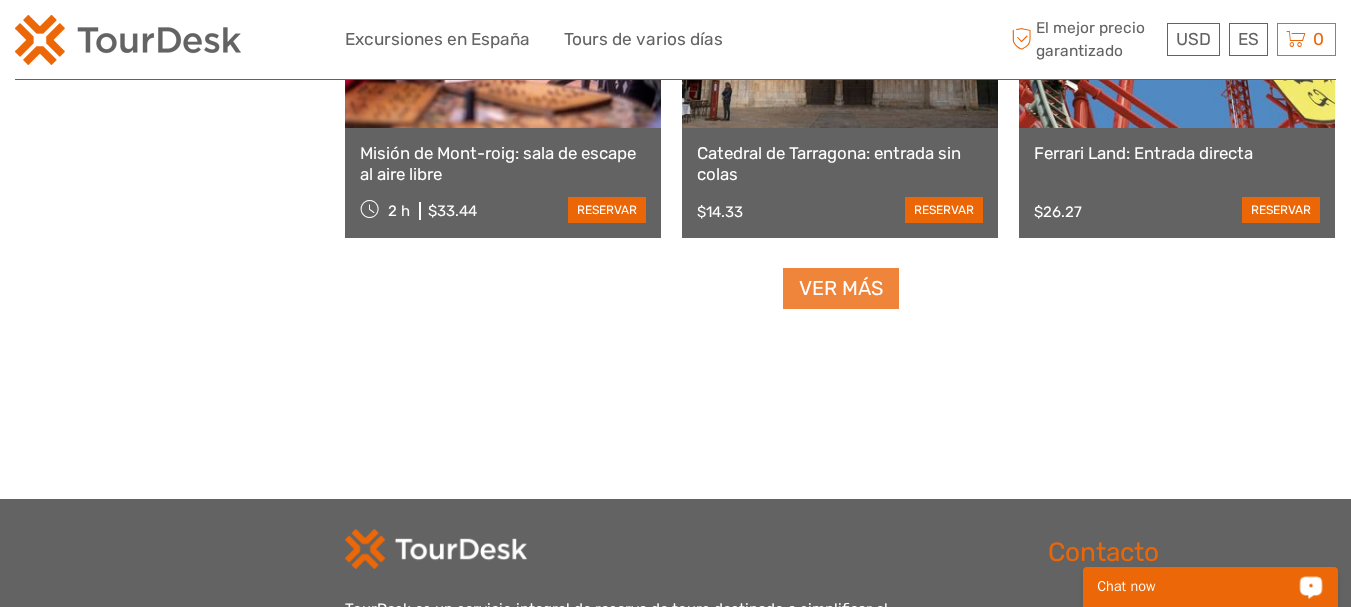 click on "Ver más" at bounding box center (841, 288) 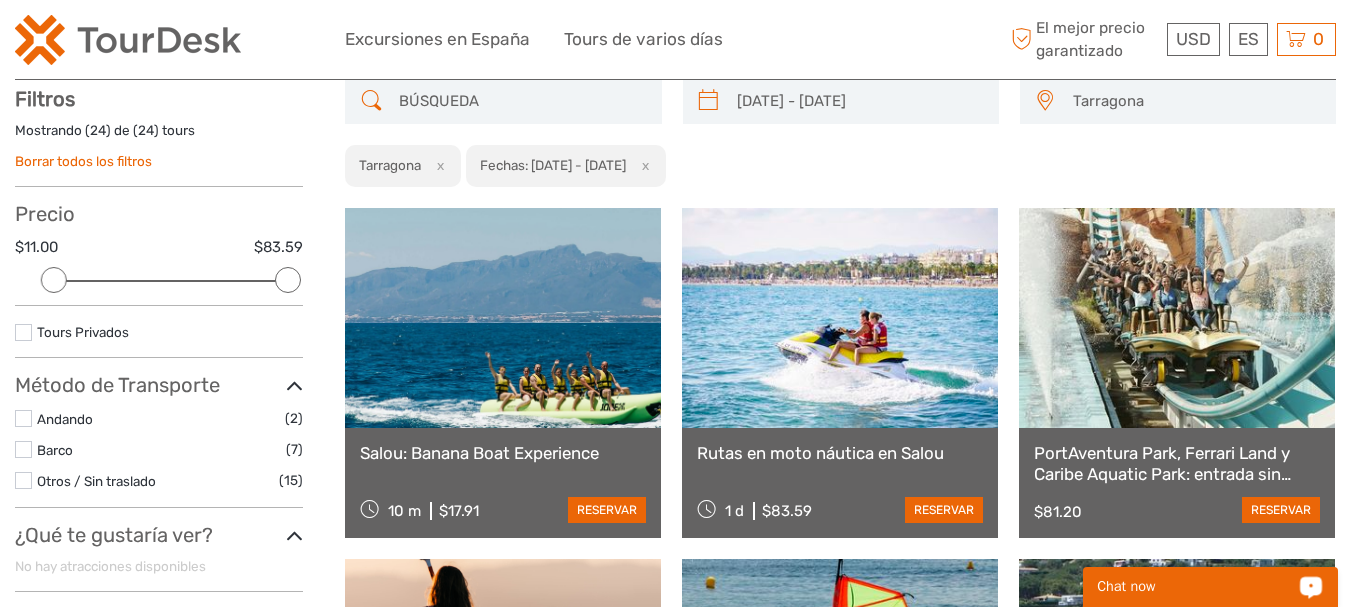 scroll, scrollTop: 0, scrollLeft: 0, axis: both 